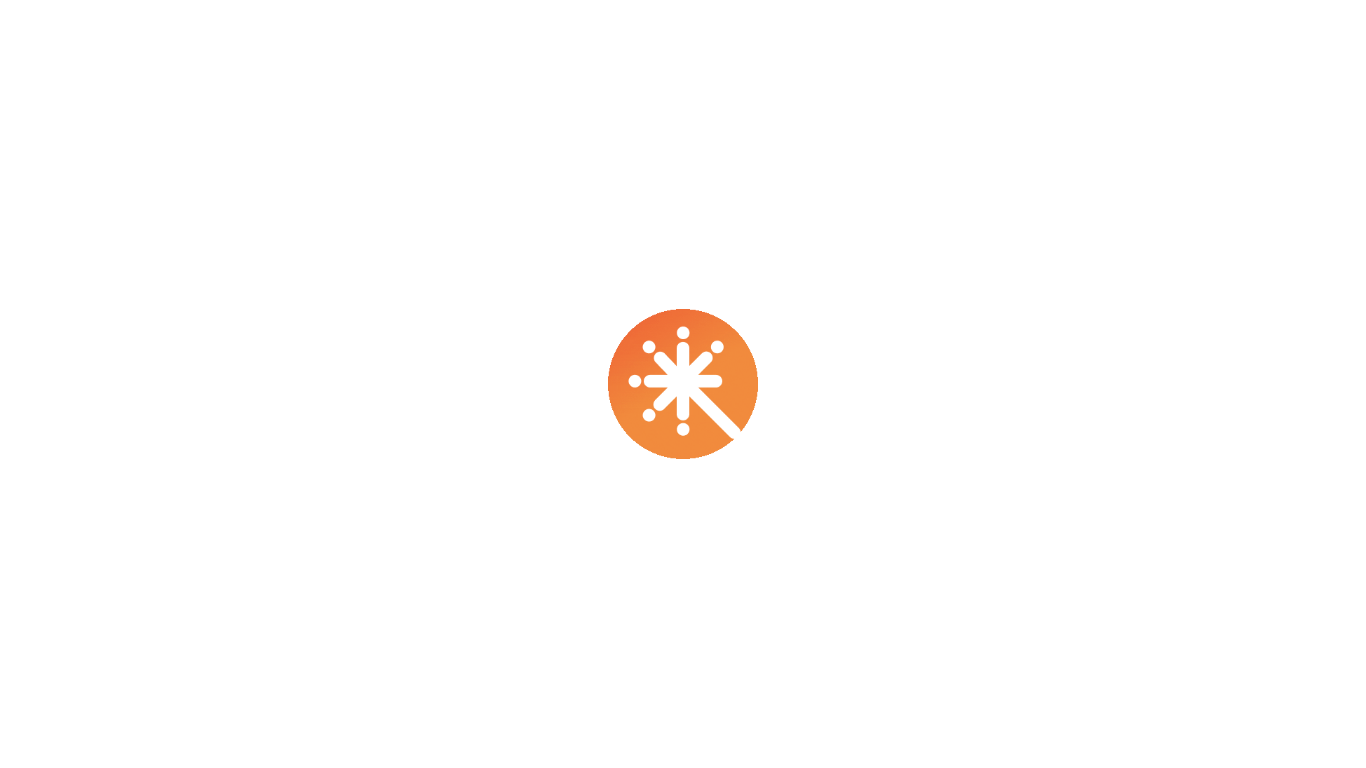 scroll, scrollTop: 0, scrollLeft: 0, axis: both 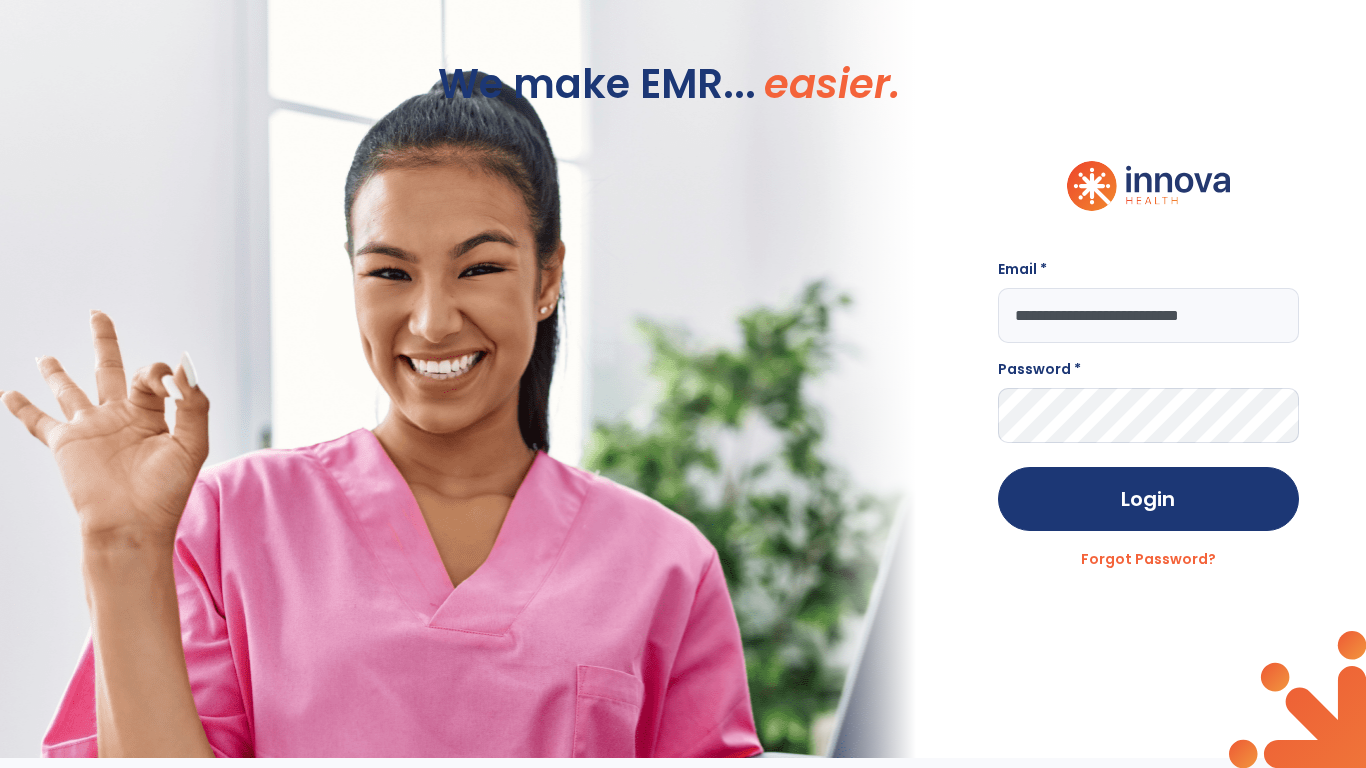 type on "**********" 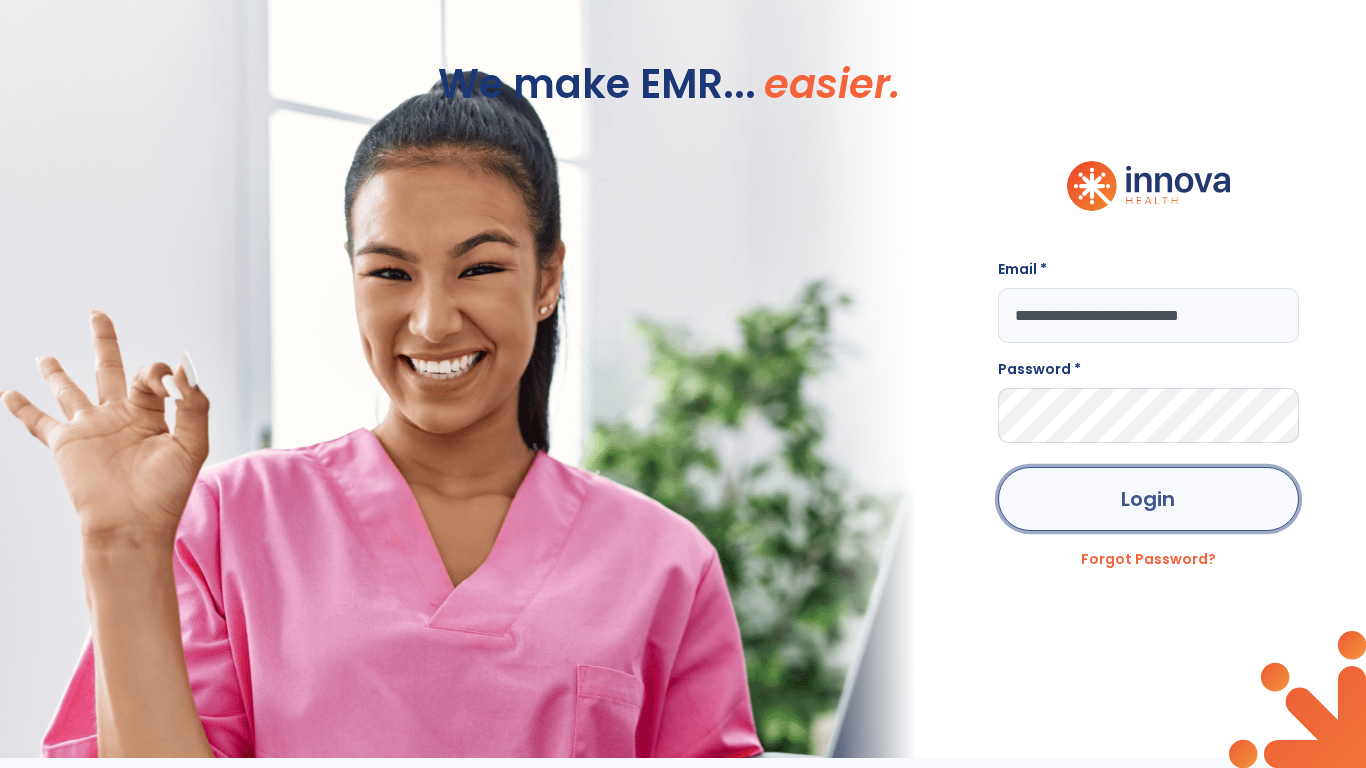 click on "Login" 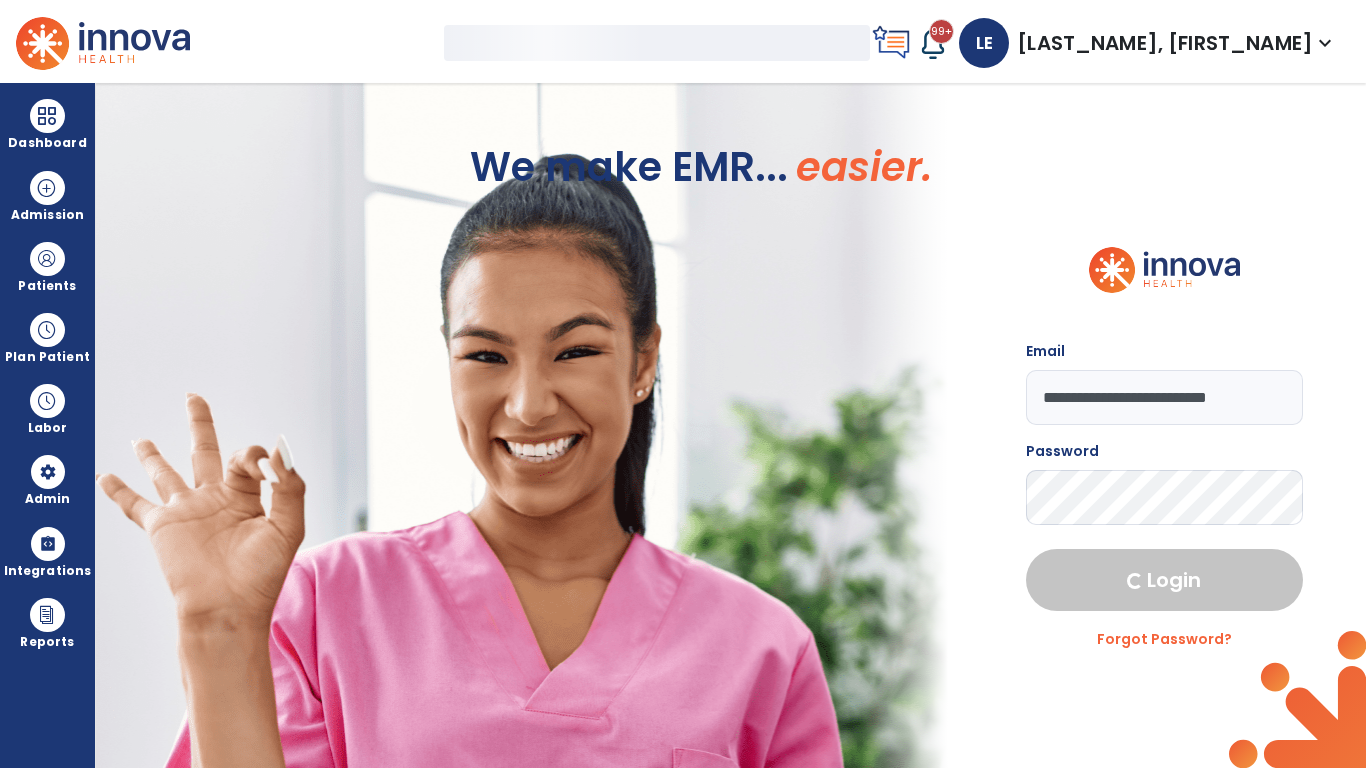 select on "***" 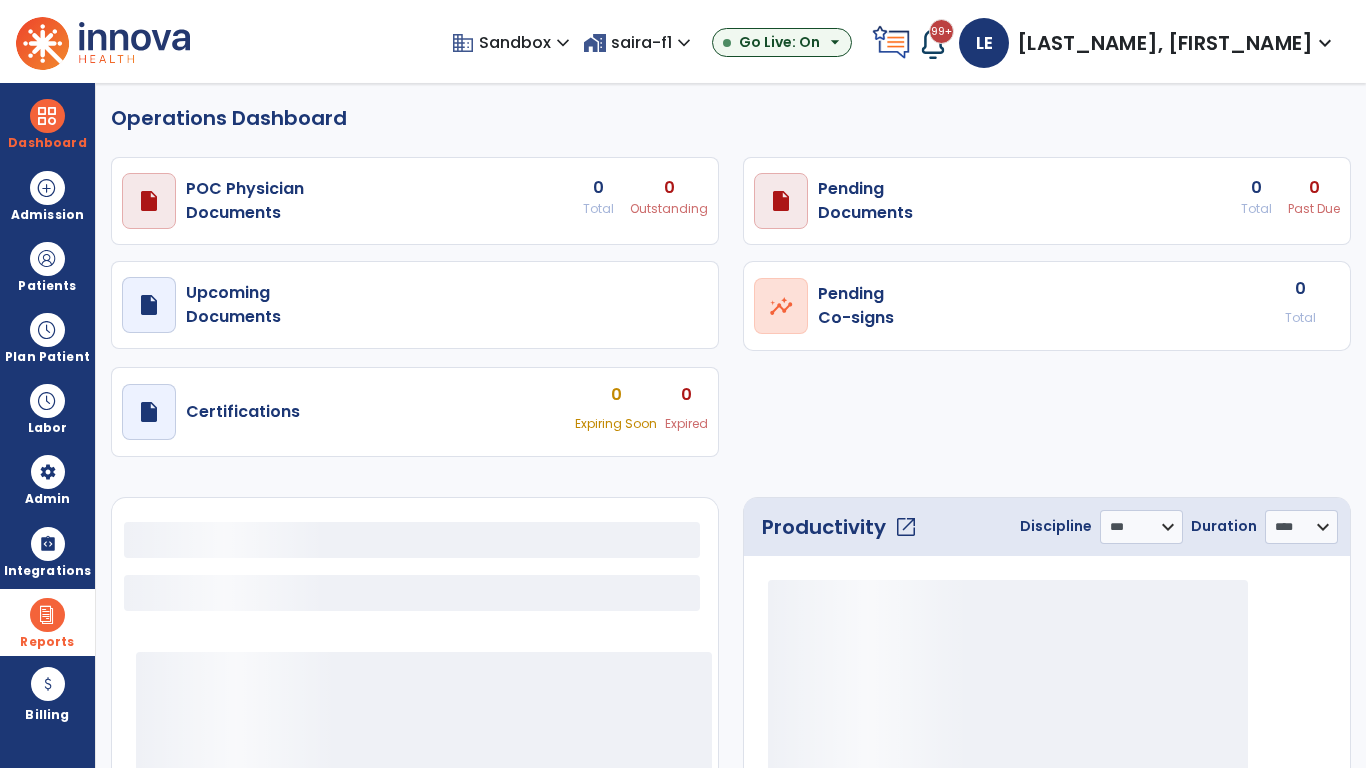 click at bounding box center (47, 615) 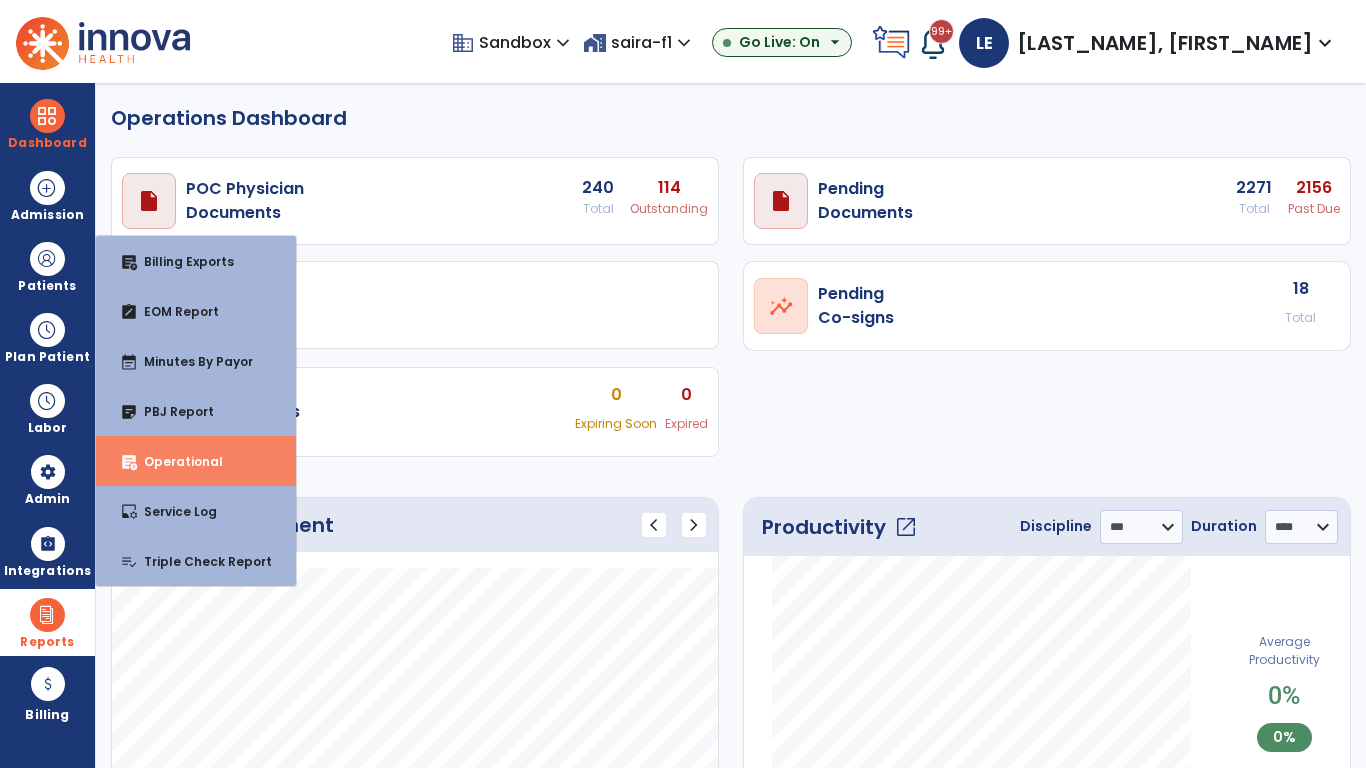 click on "Operational" at bounding box center (175, 461) 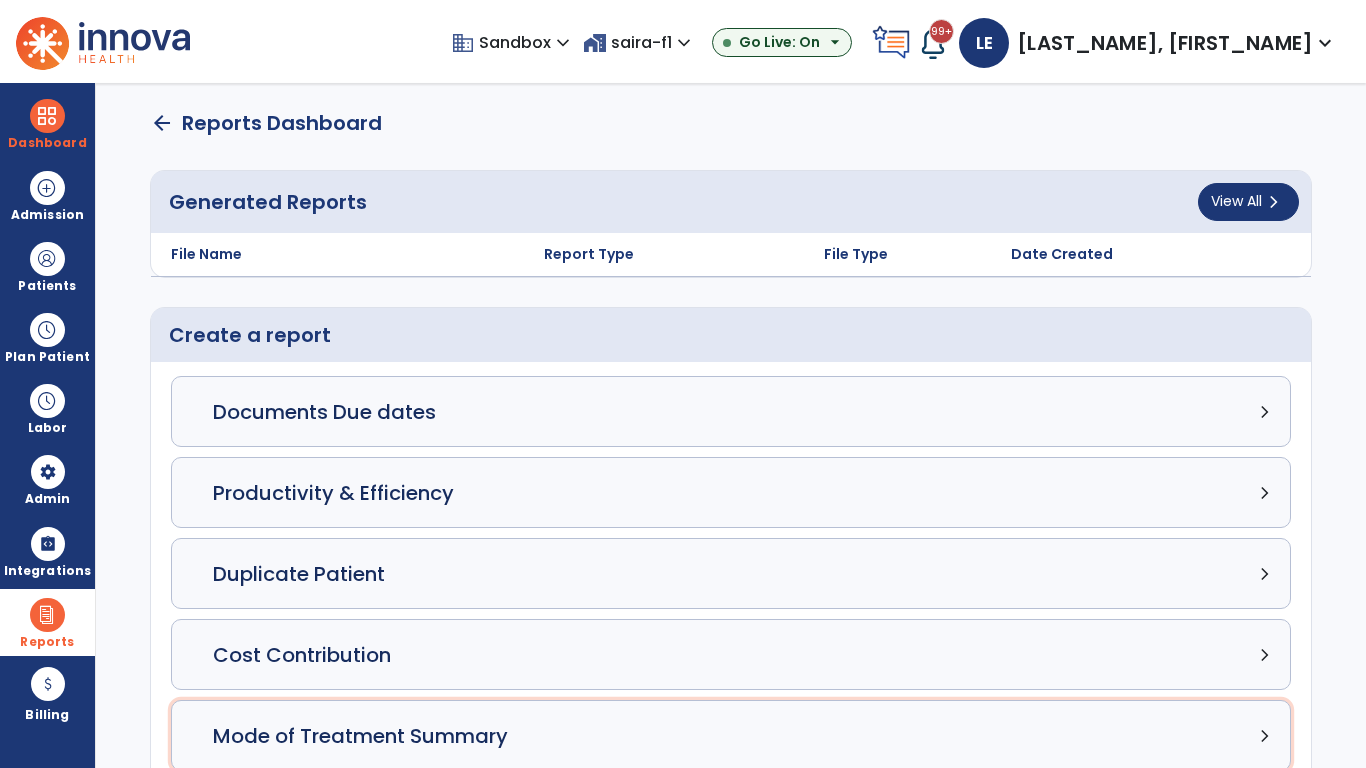click on "Mode of Treatment Summary chevron_right" 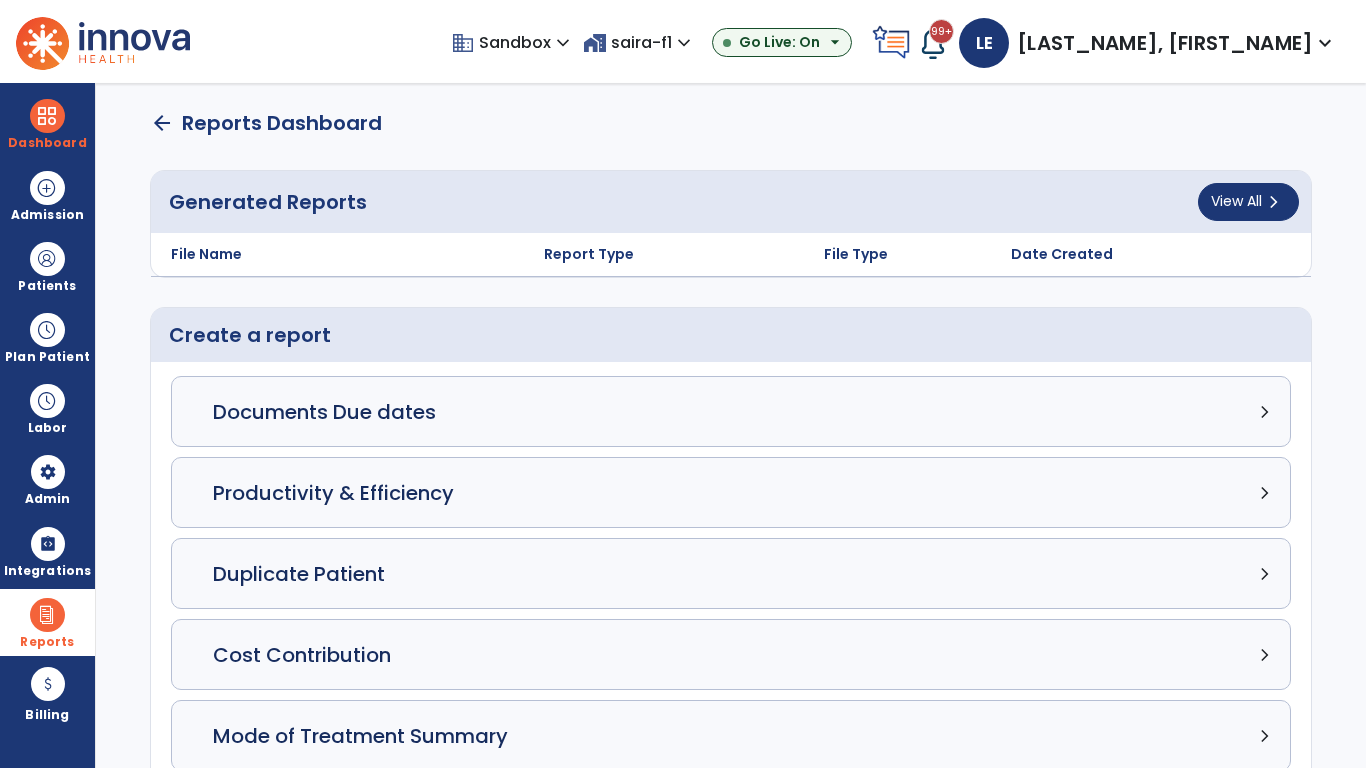 select on "*****" 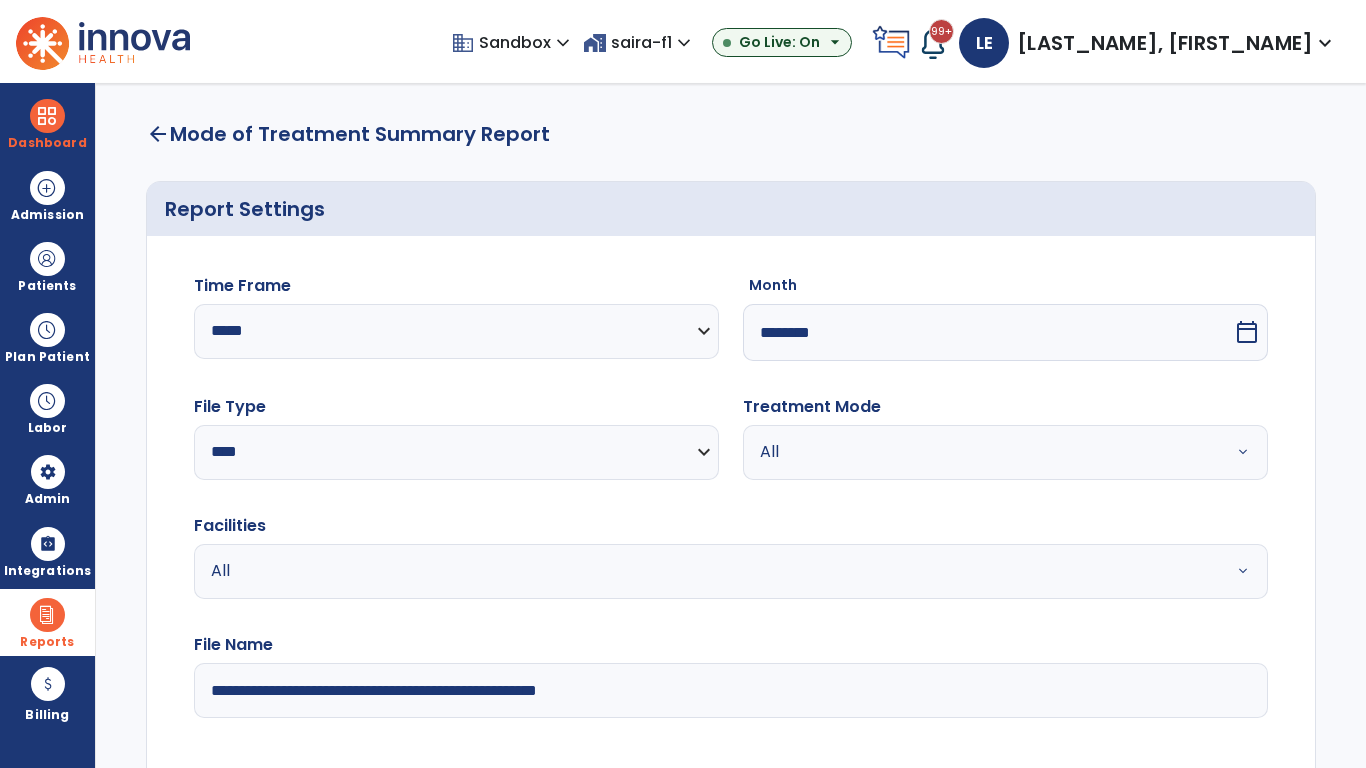 scroll, scrollTop: 3, scrollLeft: 0, axis: vertical 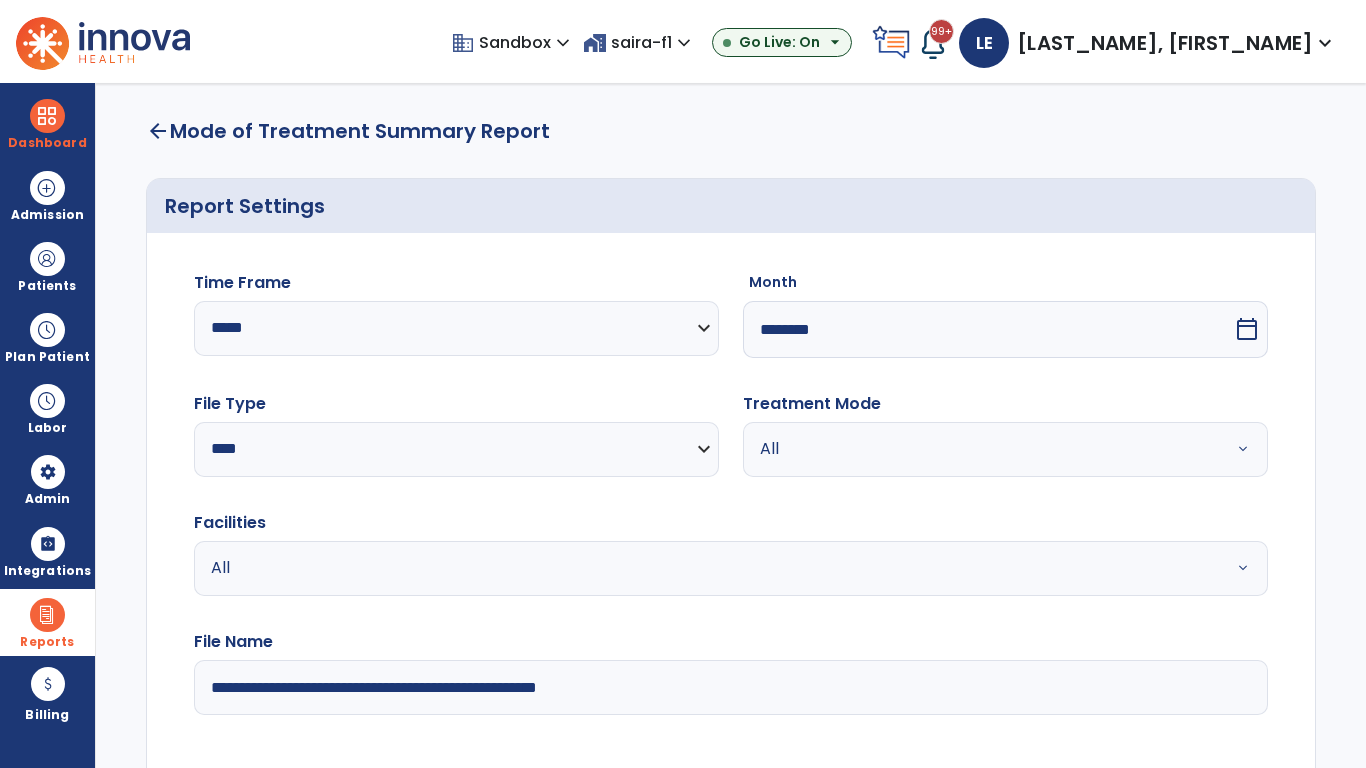 select on "*****" 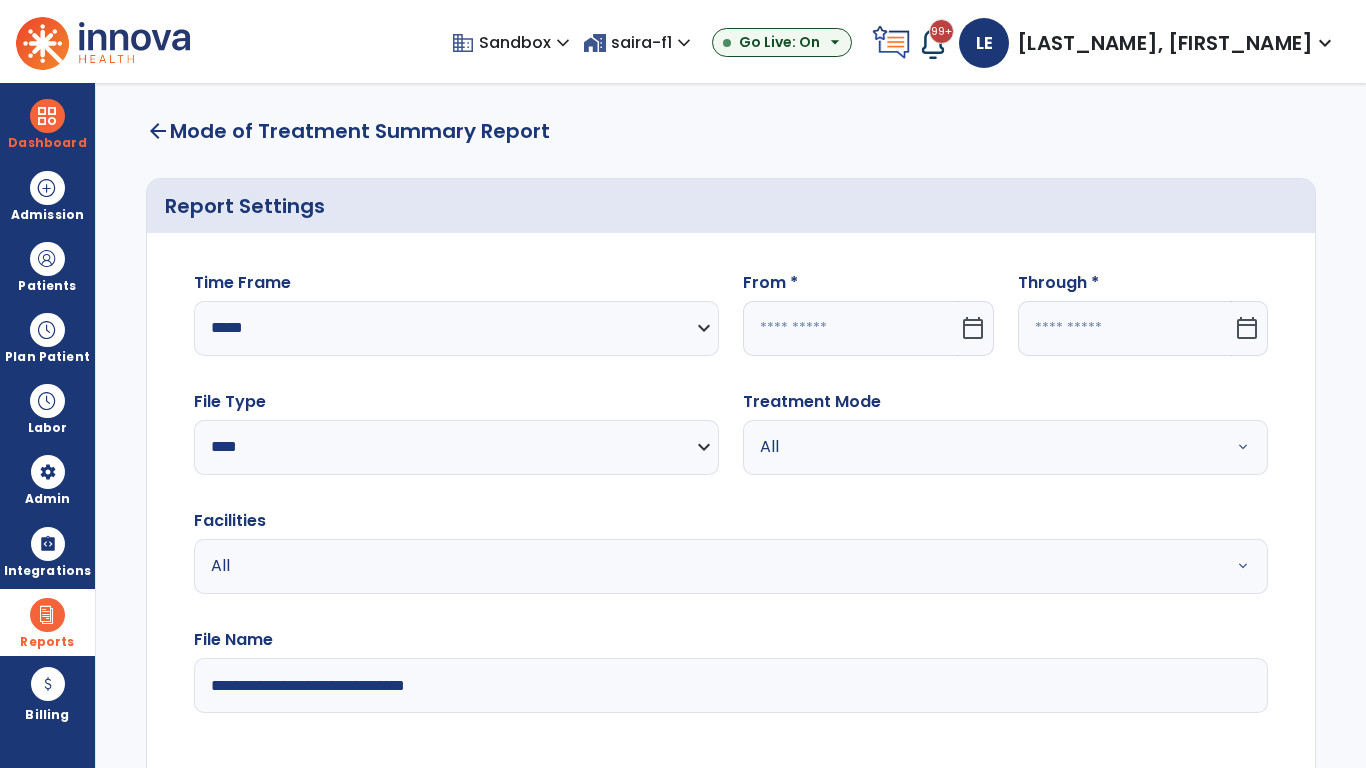 click 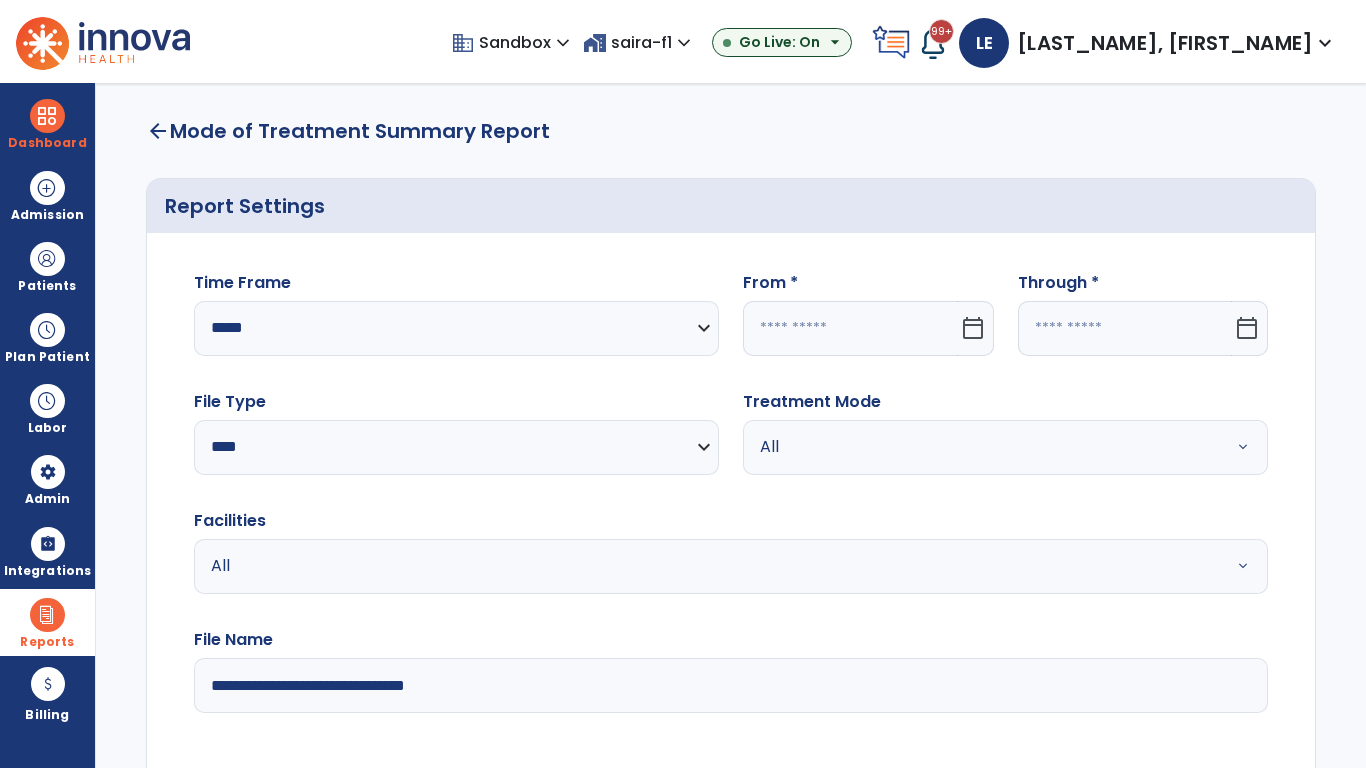 select on "*" 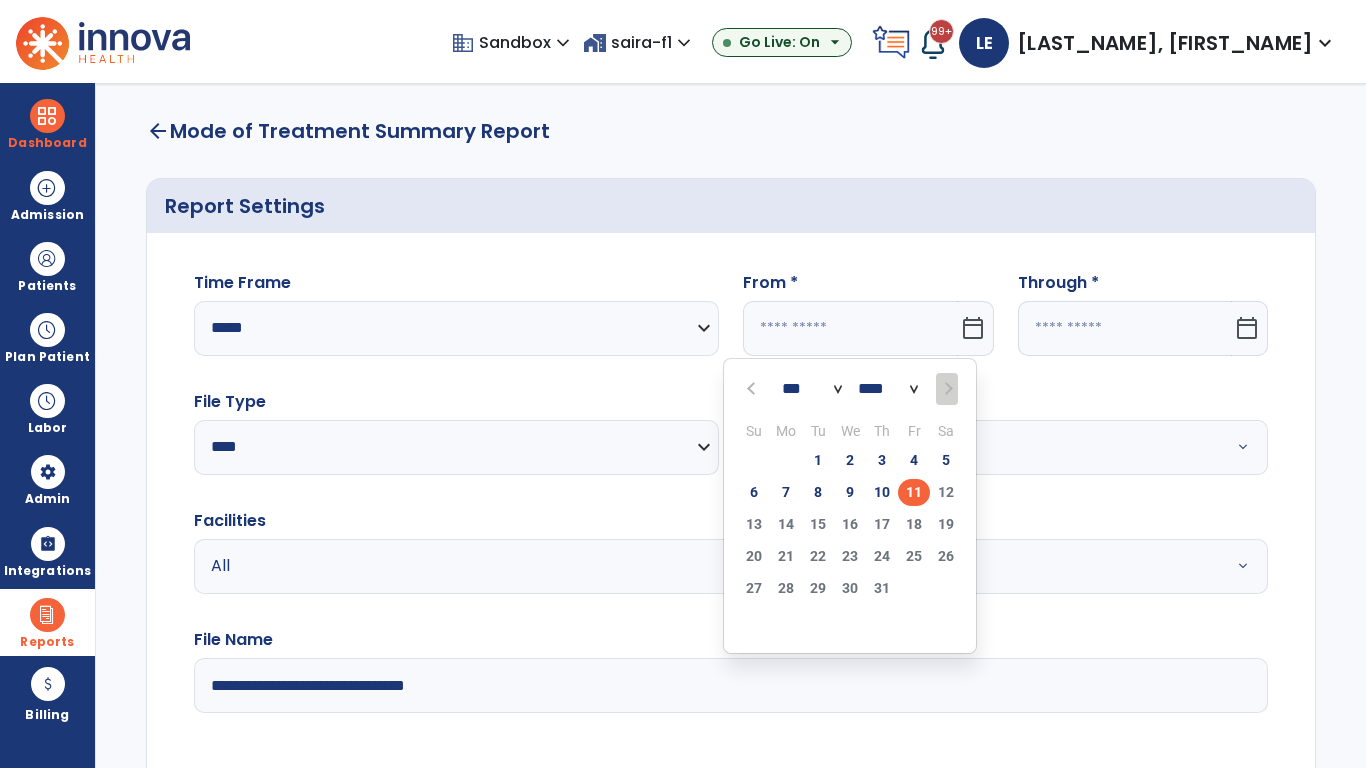 select on "****" 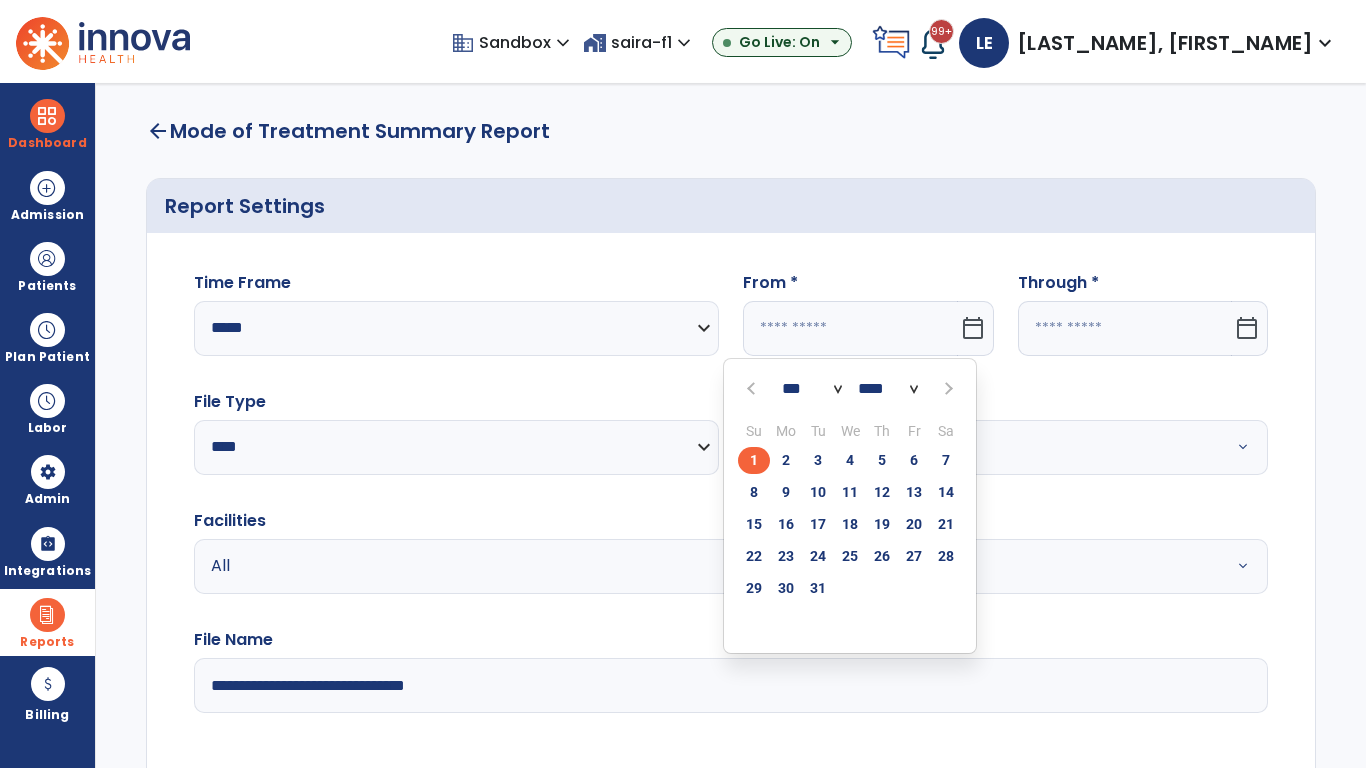 click on "1" 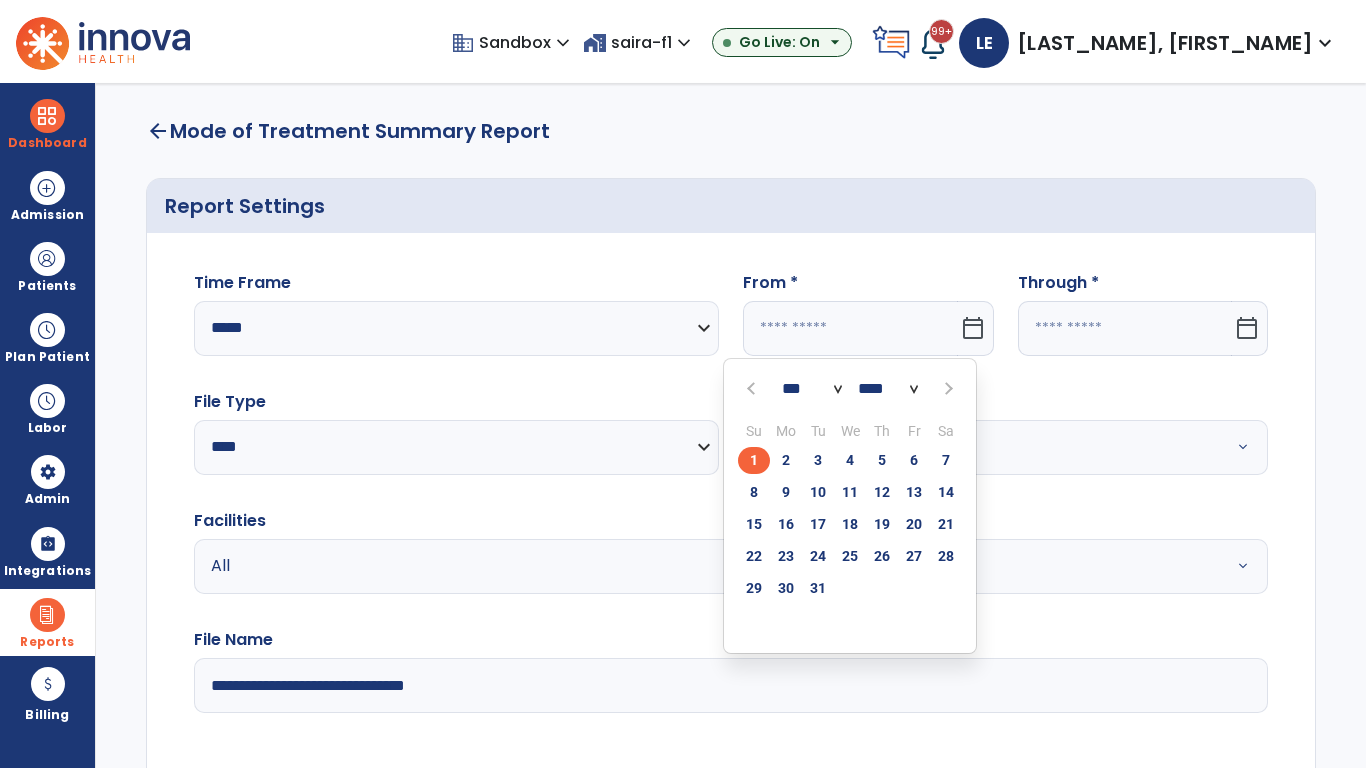 type on "**********" 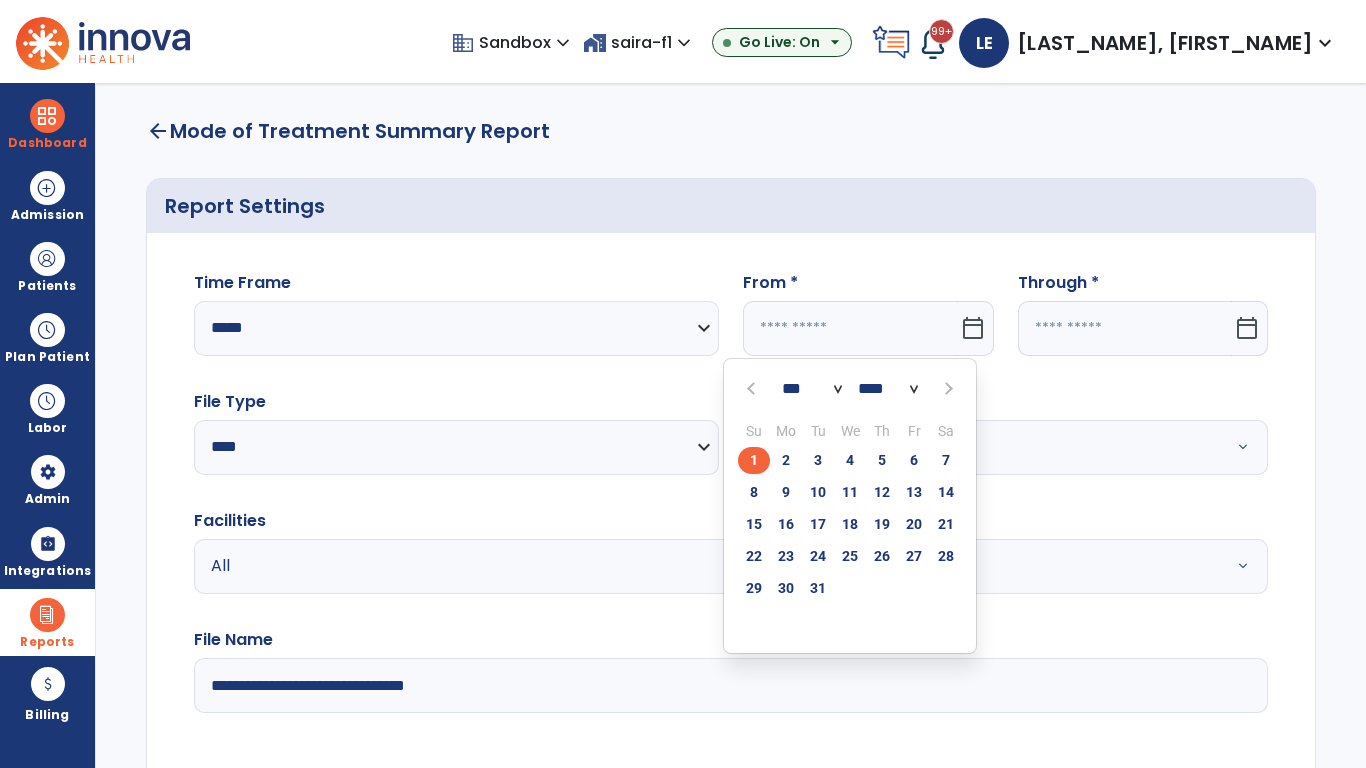 type on "*********" 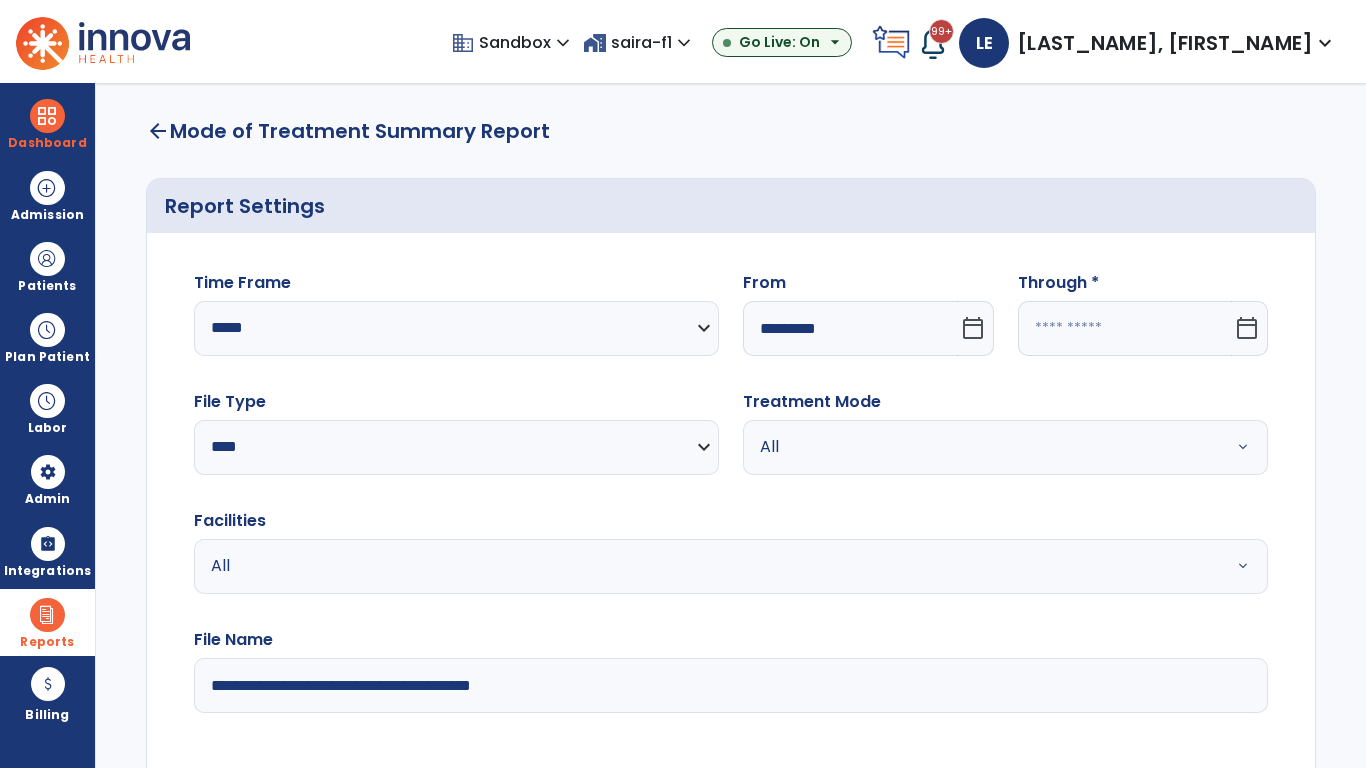 click 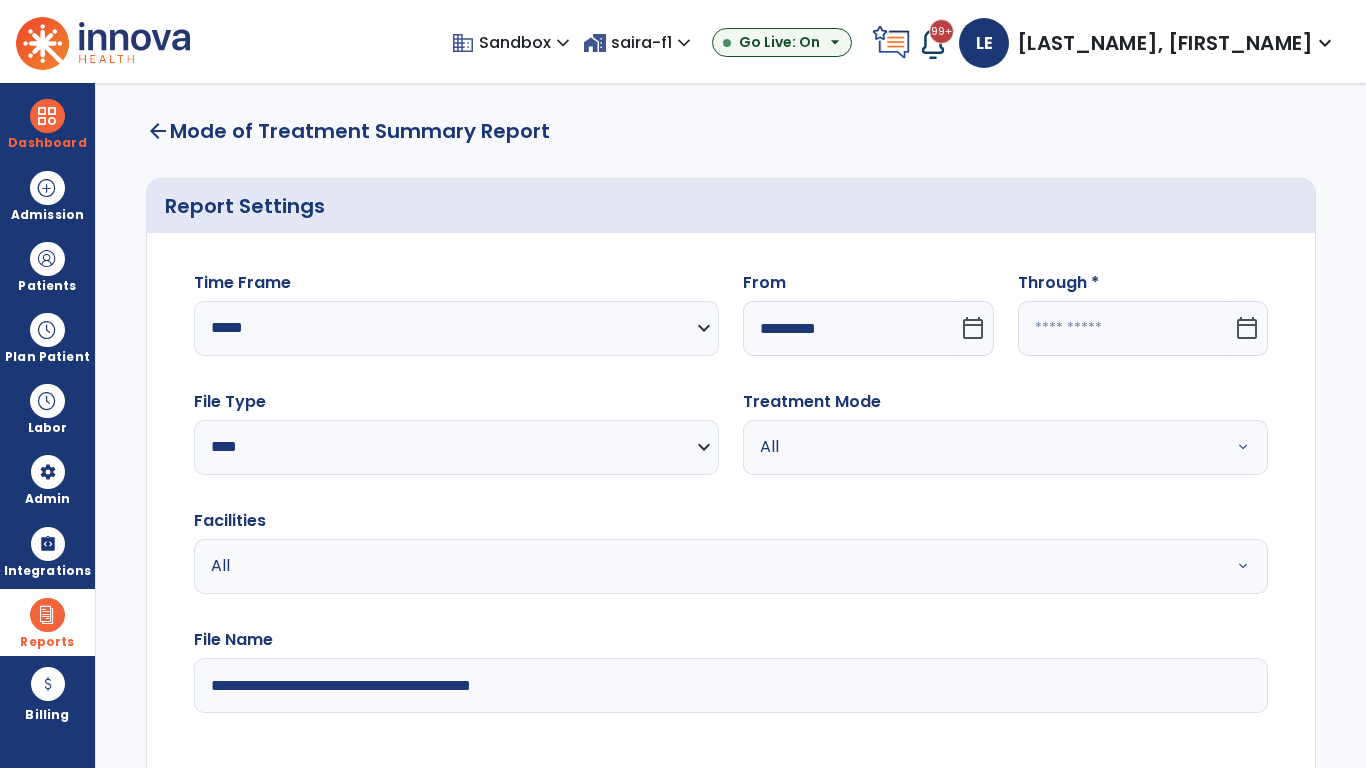 select on "*" 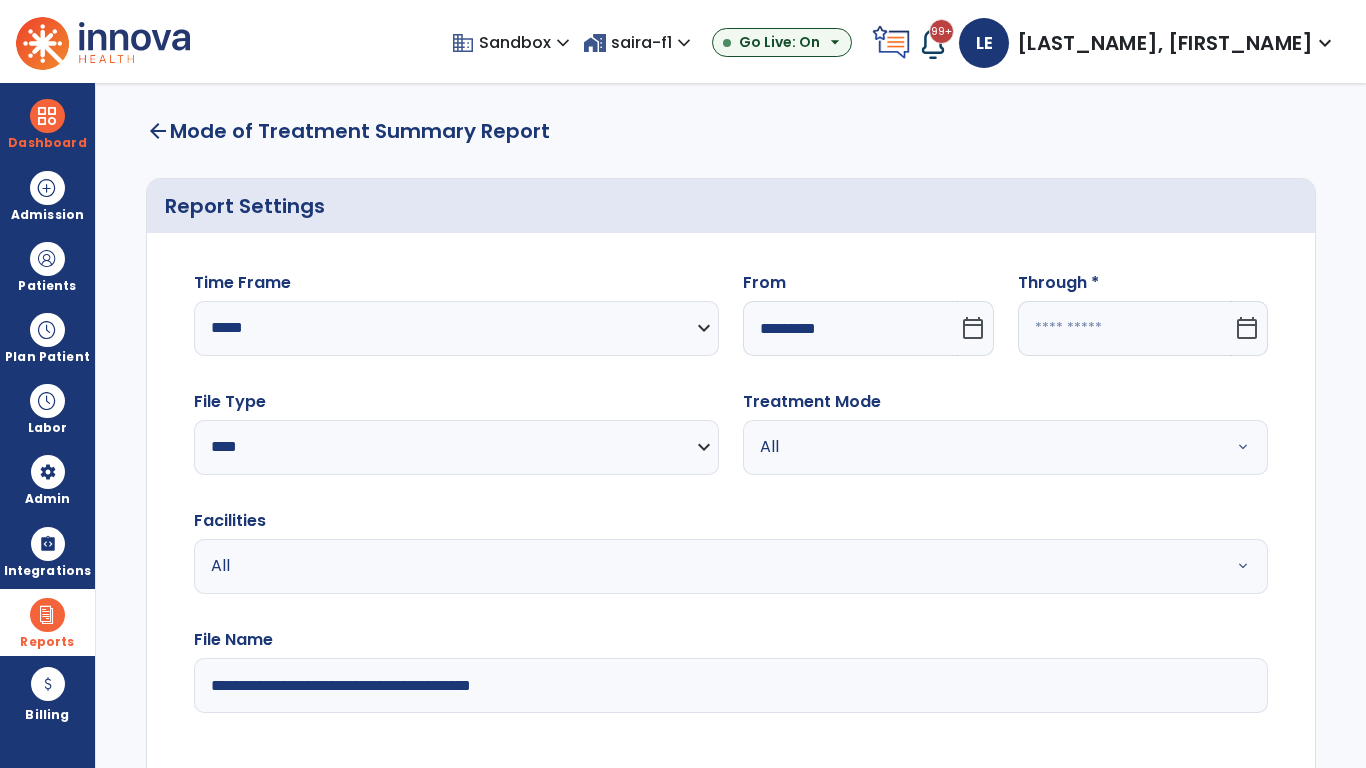 select on "****" 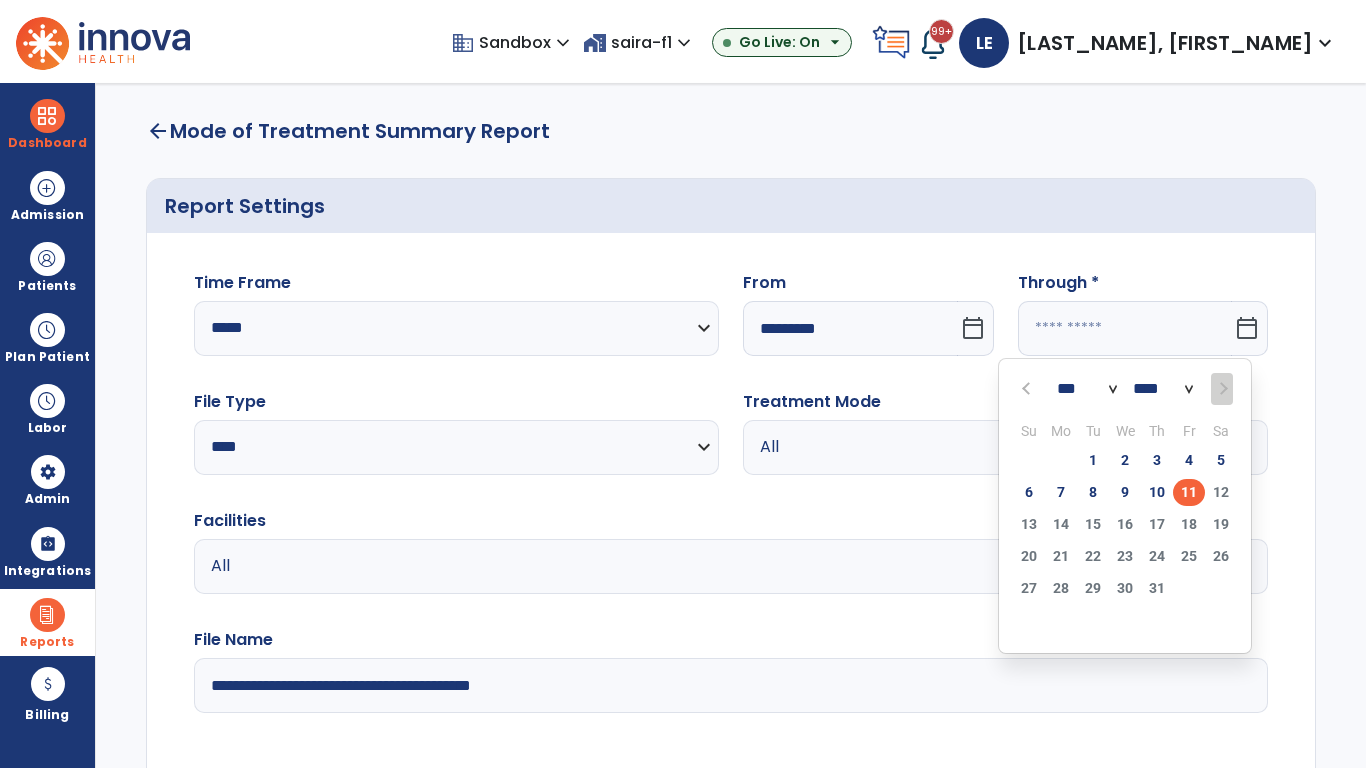 select on "*" 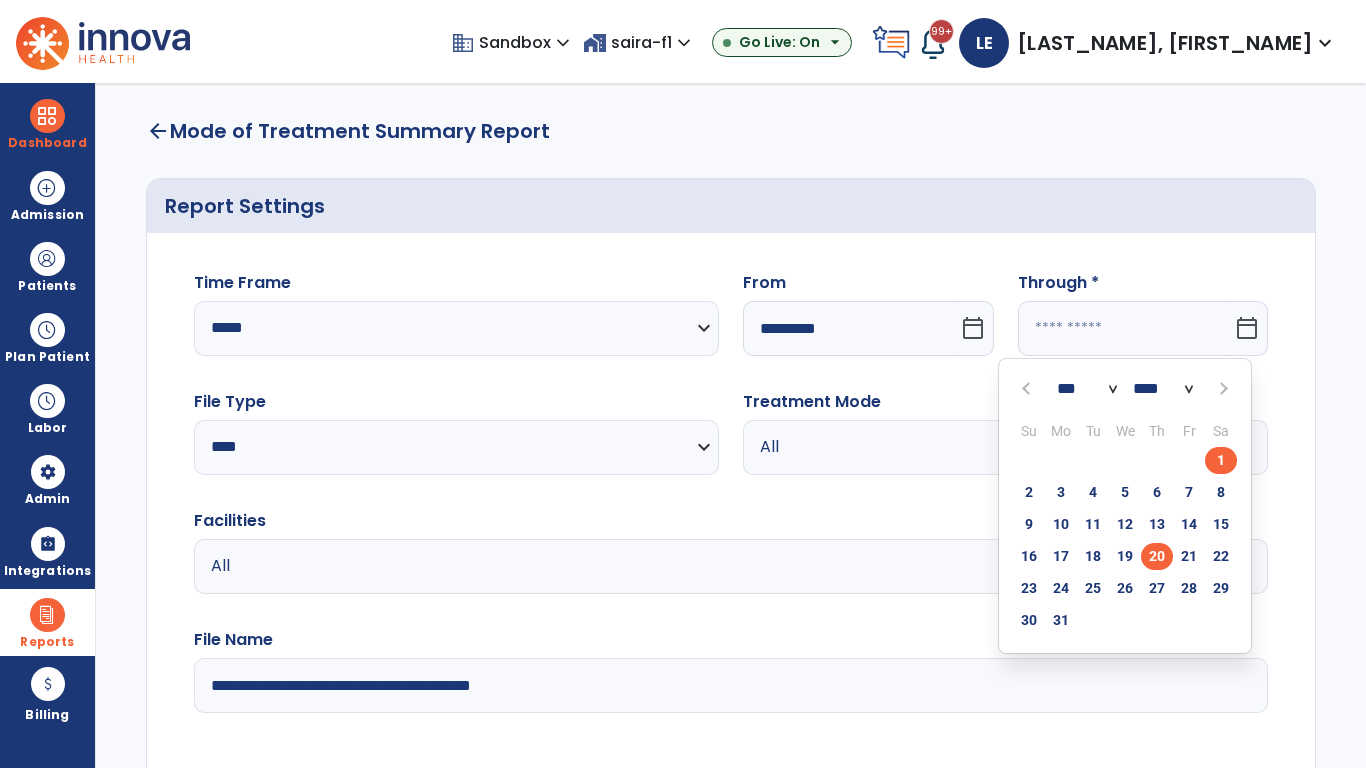 click on "20" 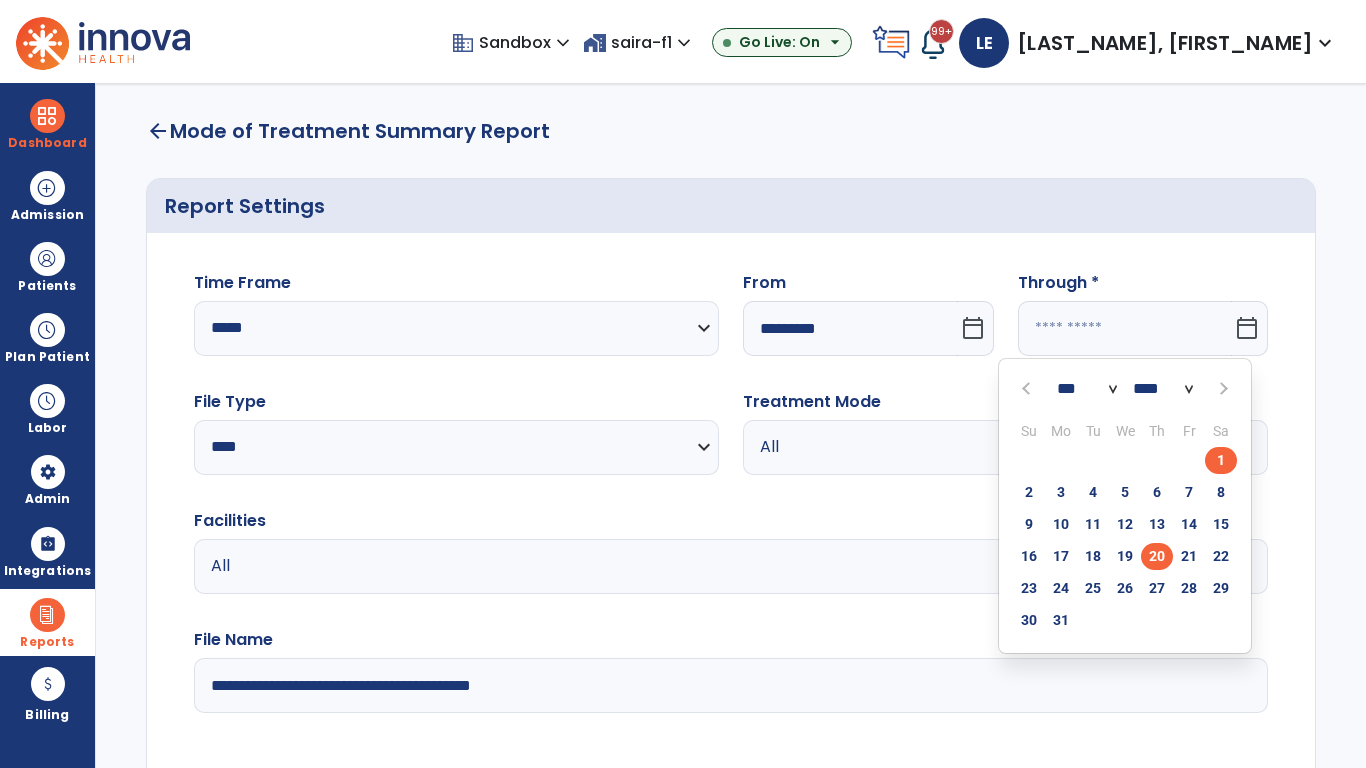 type on "**********" 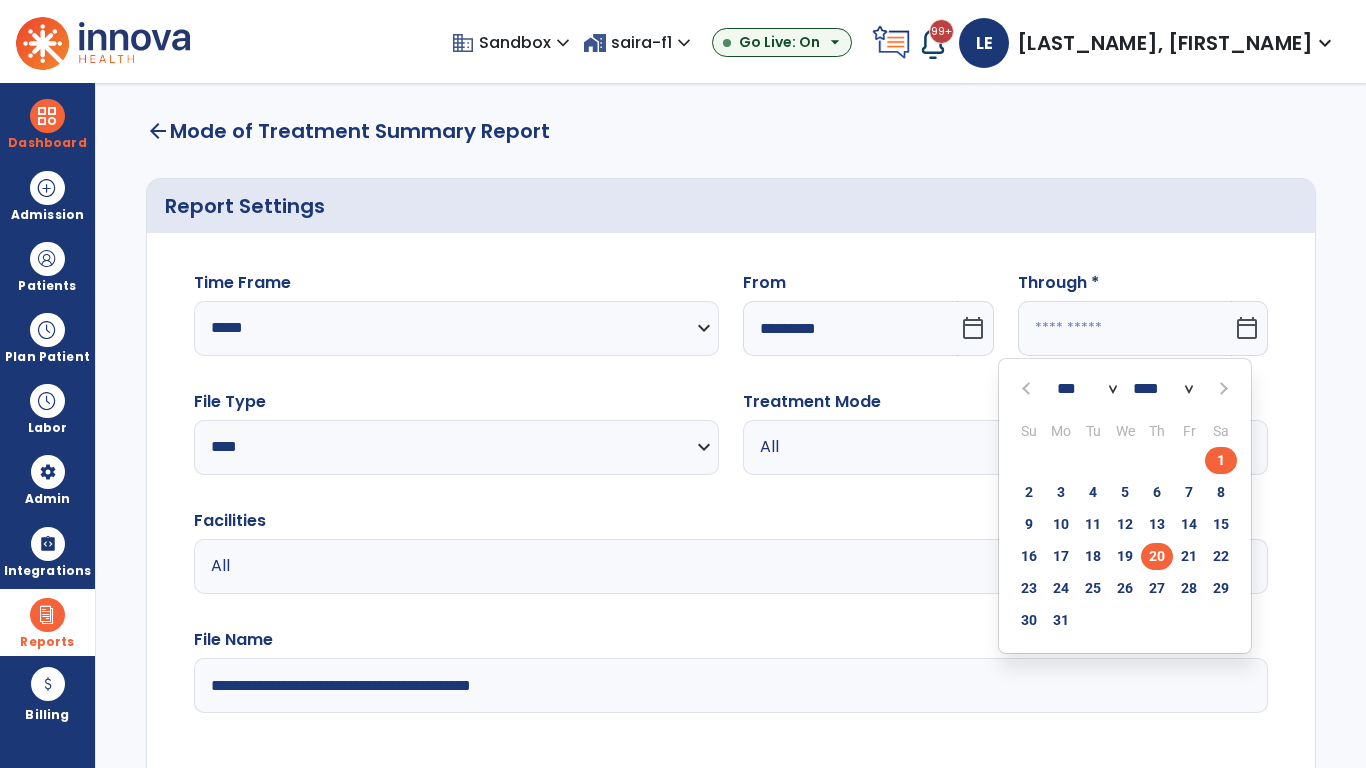 type on "*********" 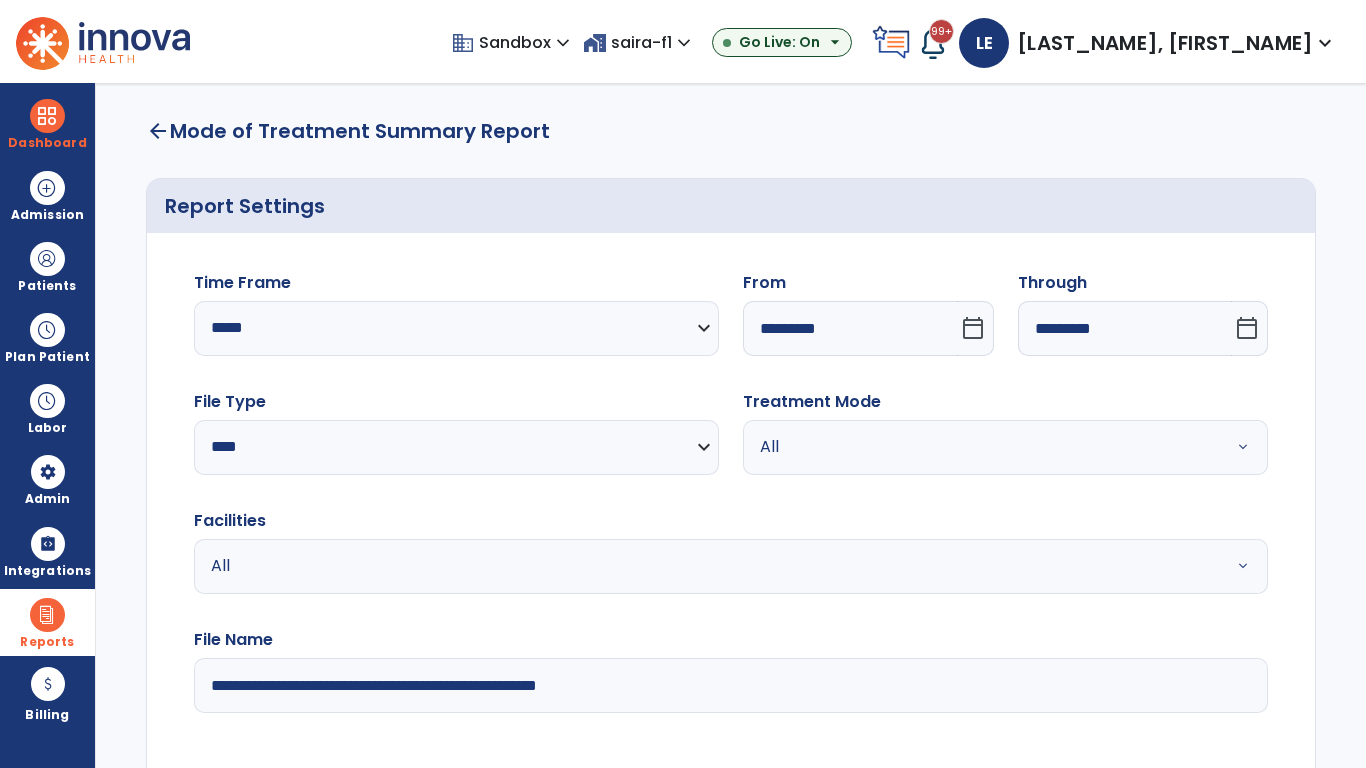 click on "All" at bounding box center [981, 447] 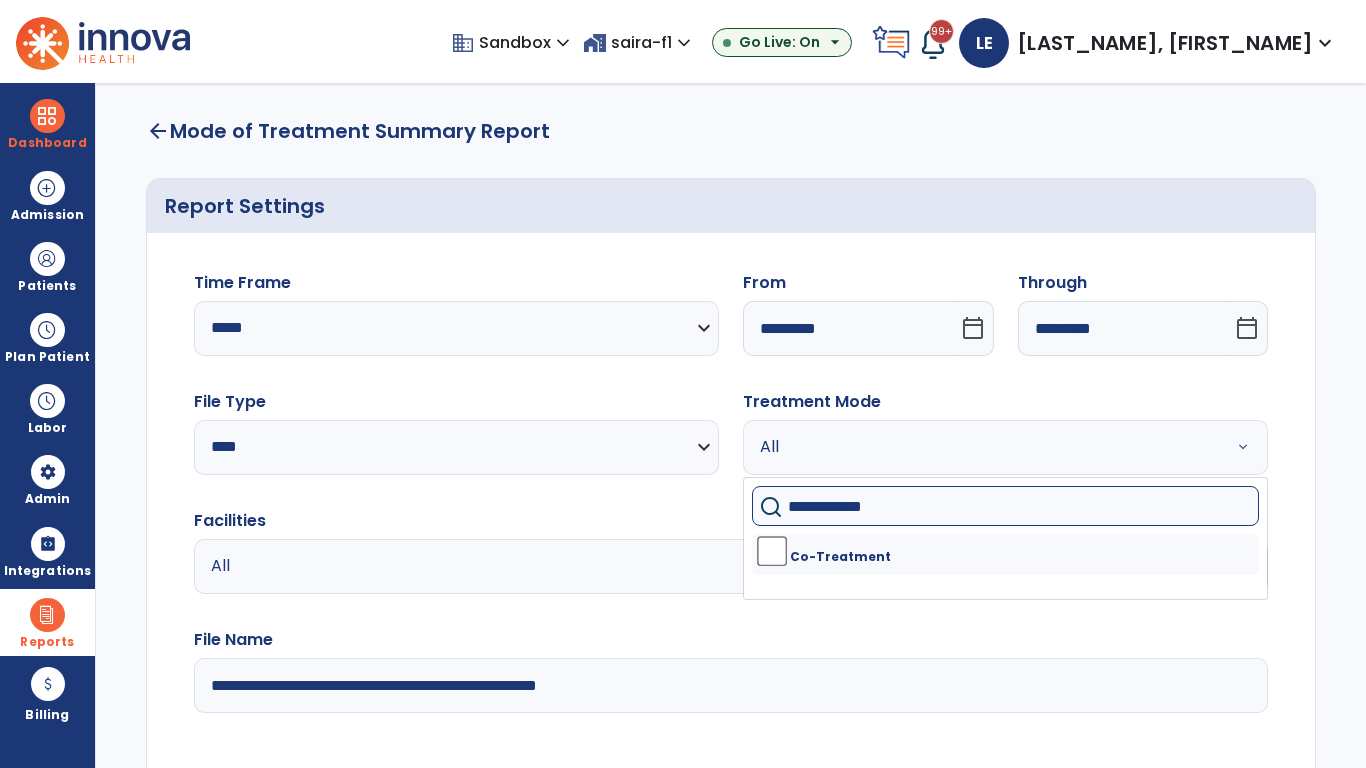 type on "**********" 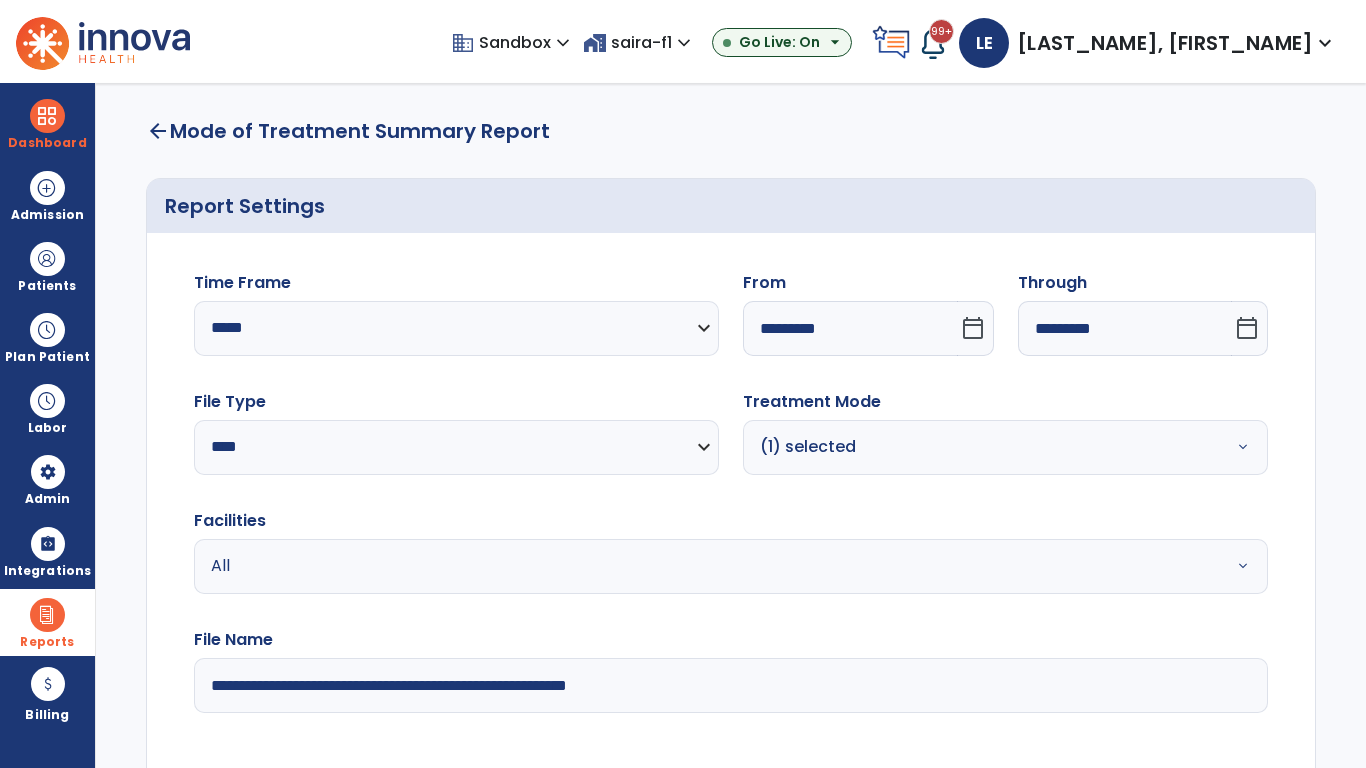 type on "**********" 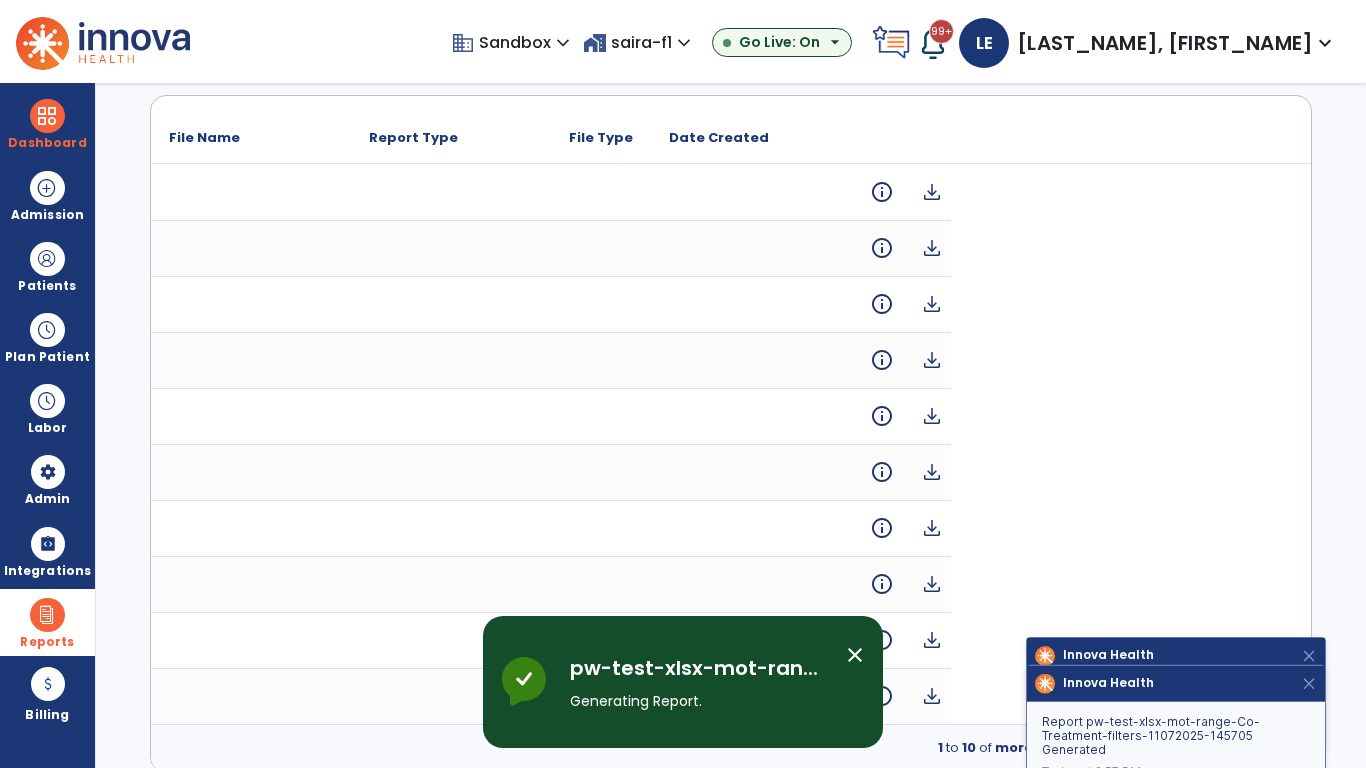 scroll, scrollTop: 0, scrollLeft: 0, axis: both 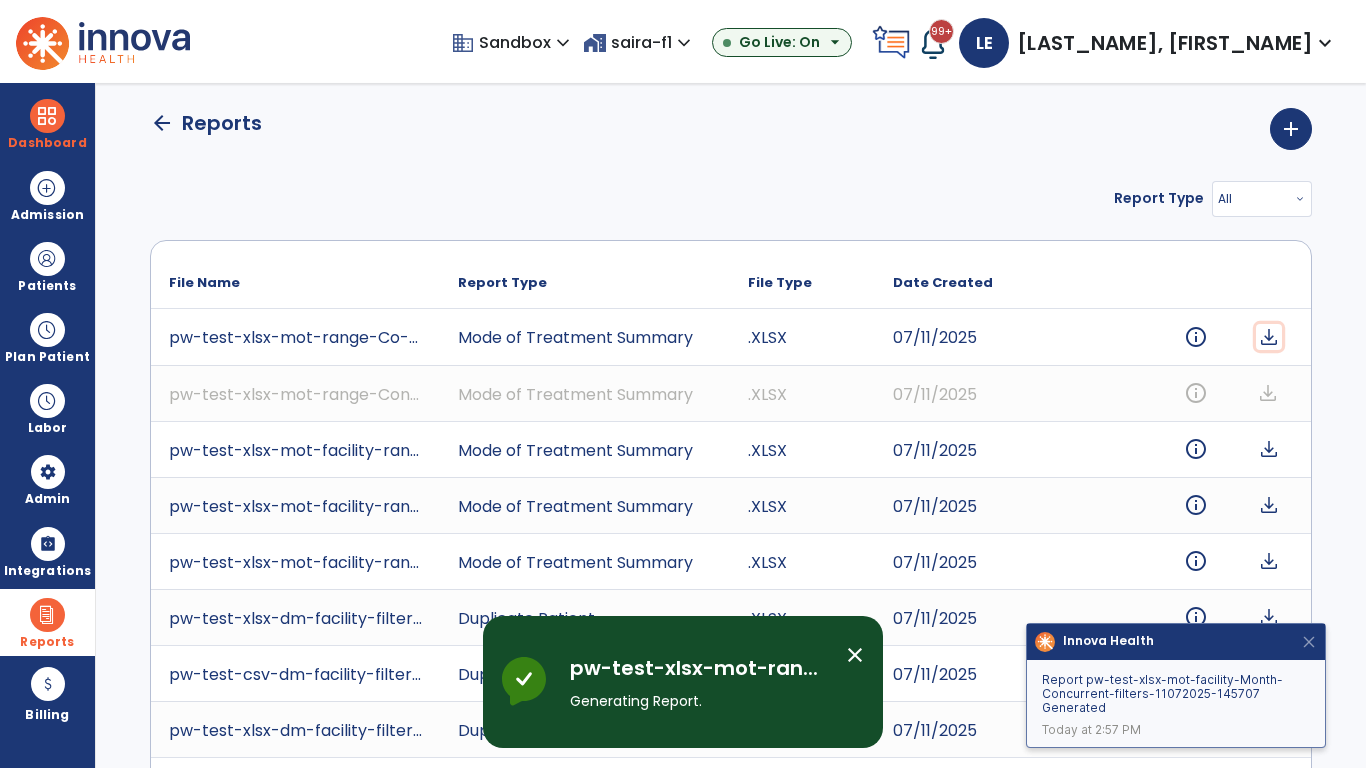 click on "download" 